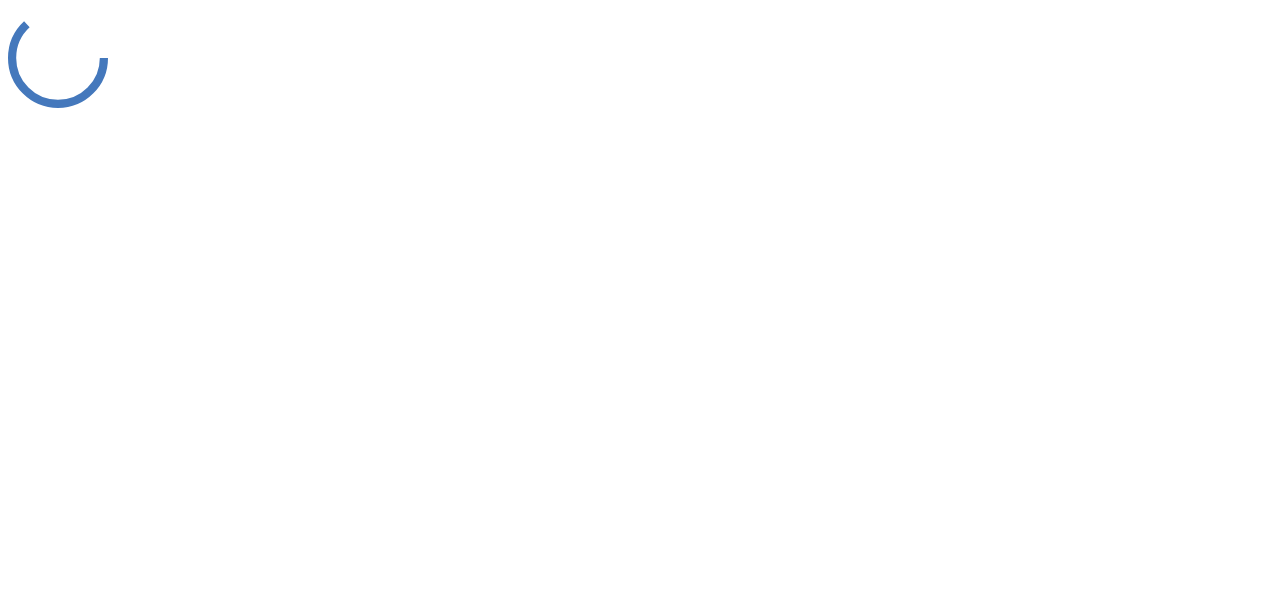 scroll, scrollTop: 0, scrollLeft: 0, axis: both 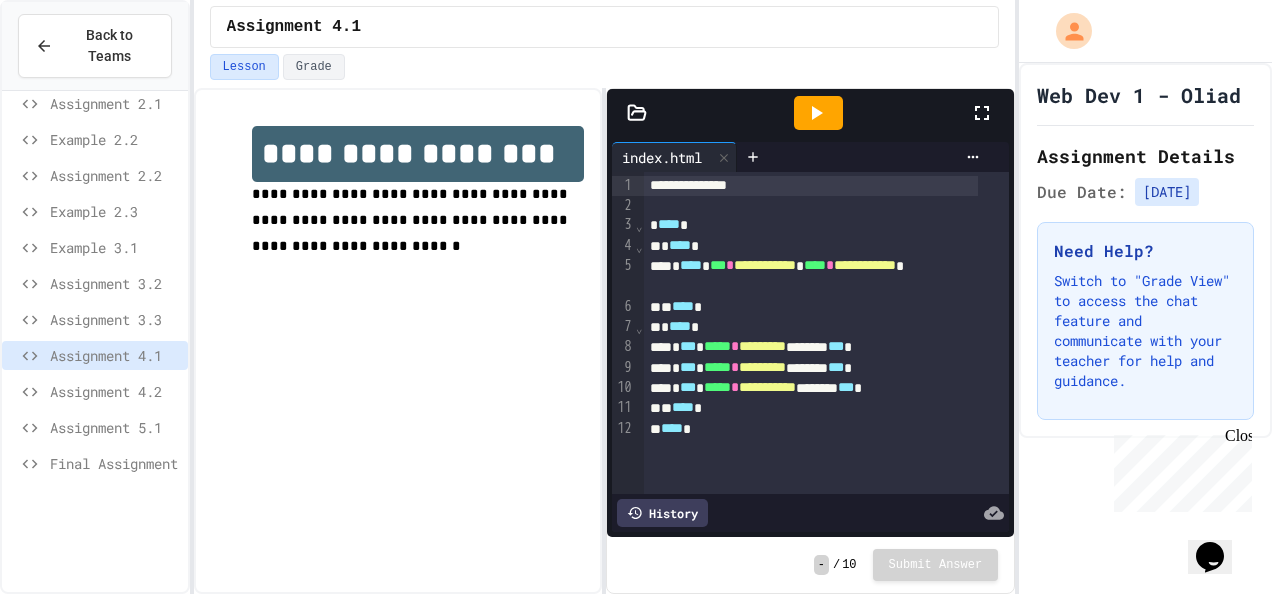 click on "Final Assignment" at bounding box center (115, 463) 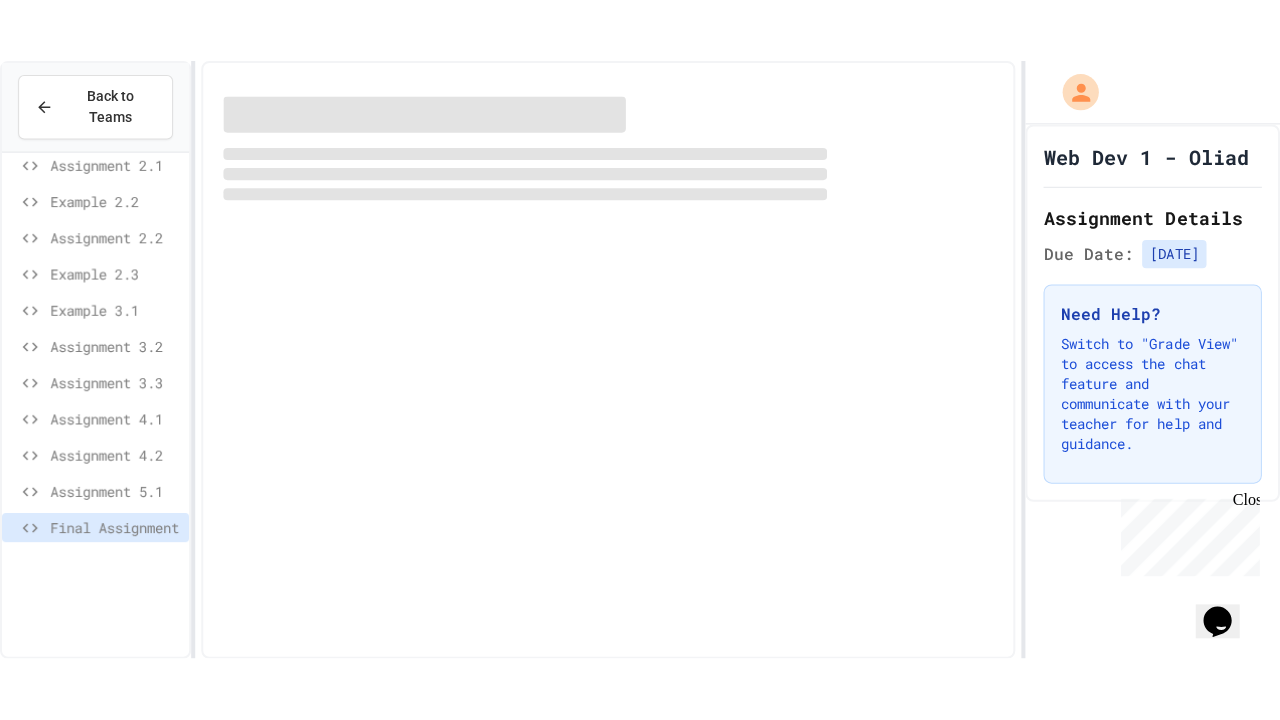 scroll, scrollTop: 110, scrollLeft: 0, axis: vertical 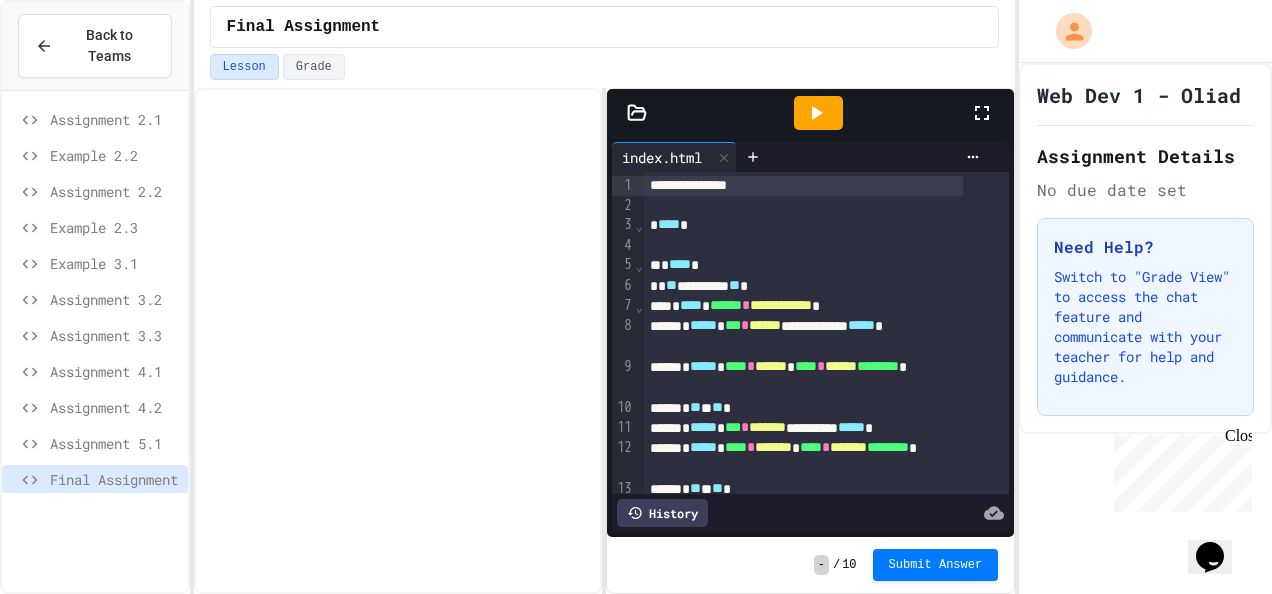 click 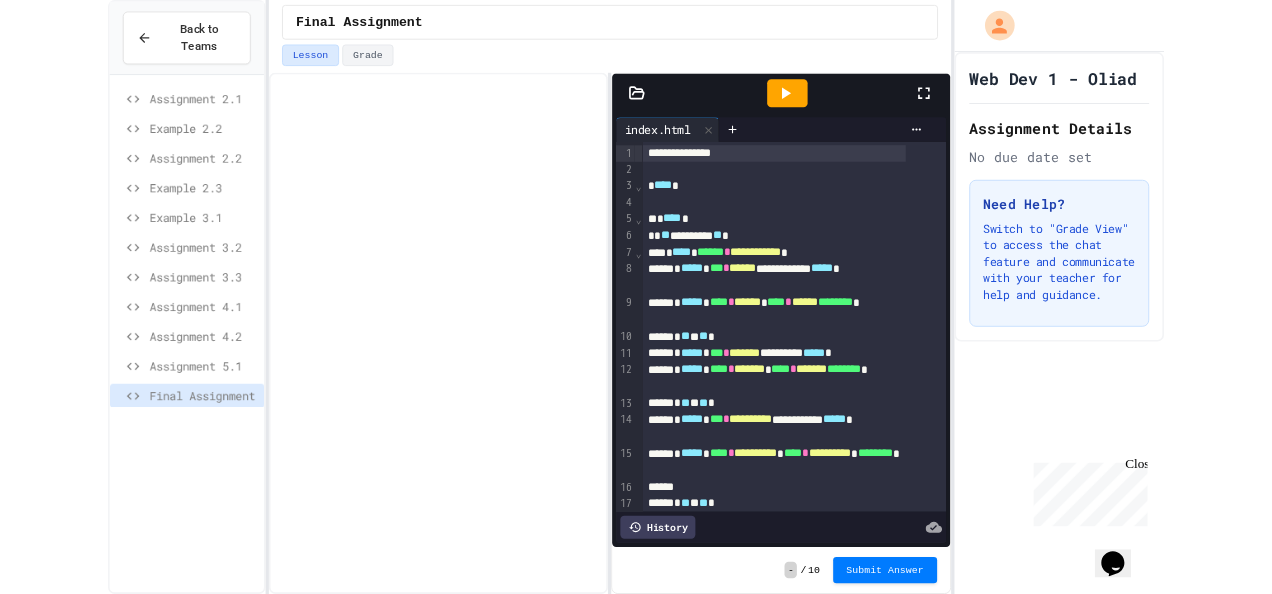 scroll, scrollTop: 0, scrollLeft: 0, axis: both 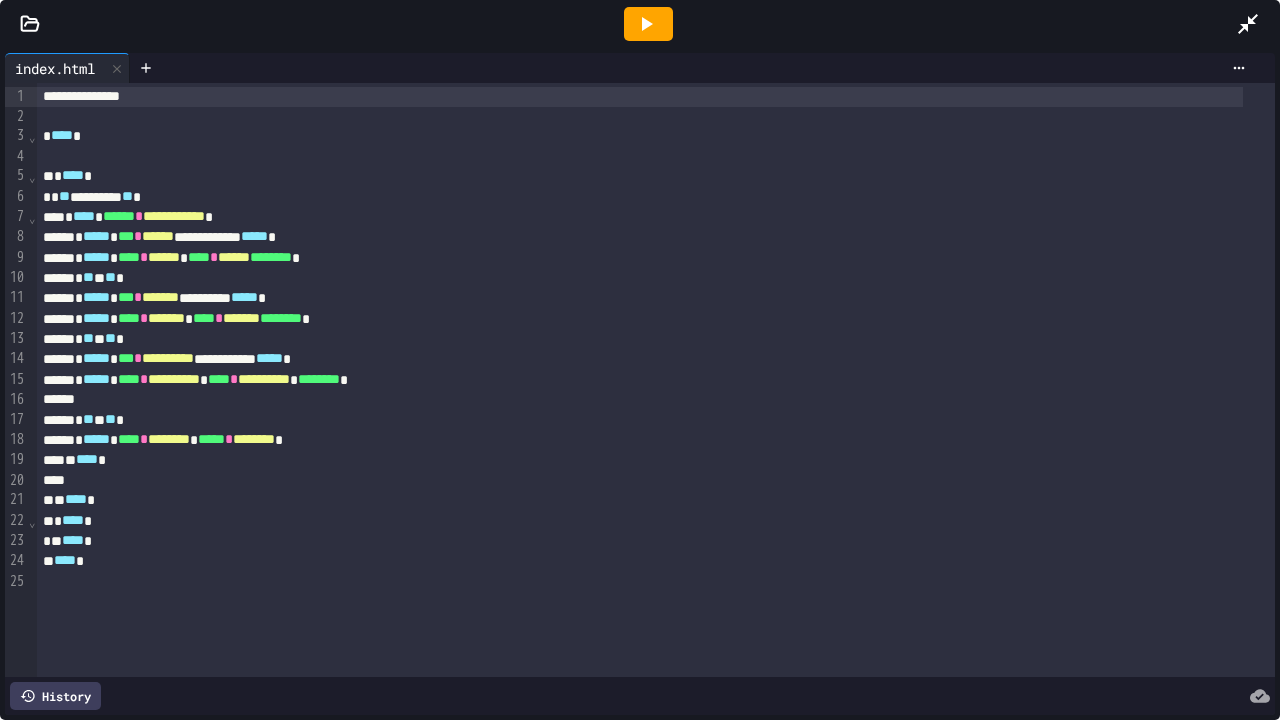 click 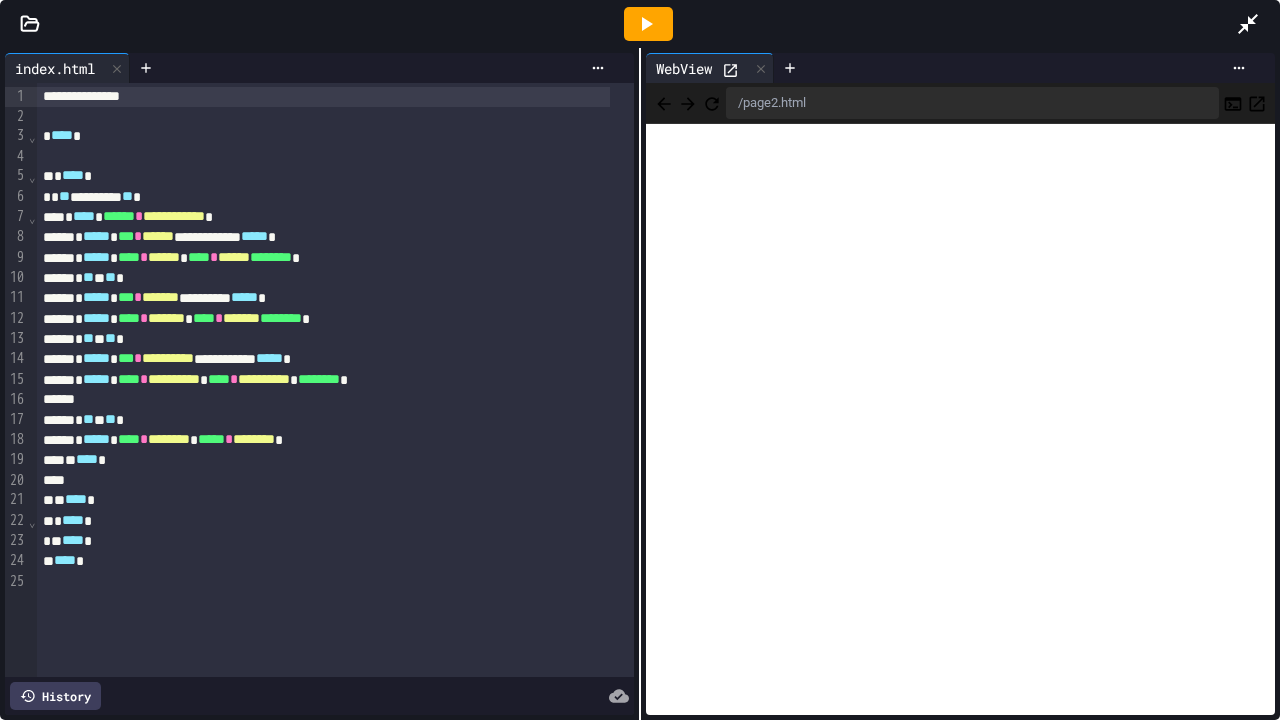 click at bounding box center (1258, 24) 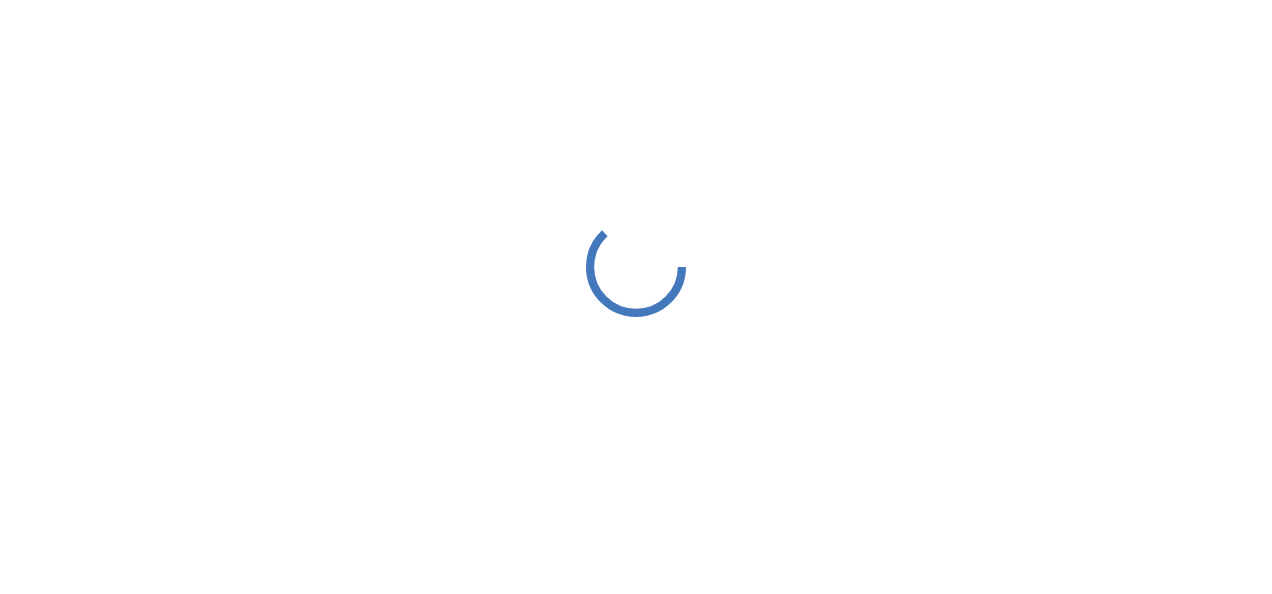 scroll, scrollTop: 0, scrollLeft: 0, axis: both 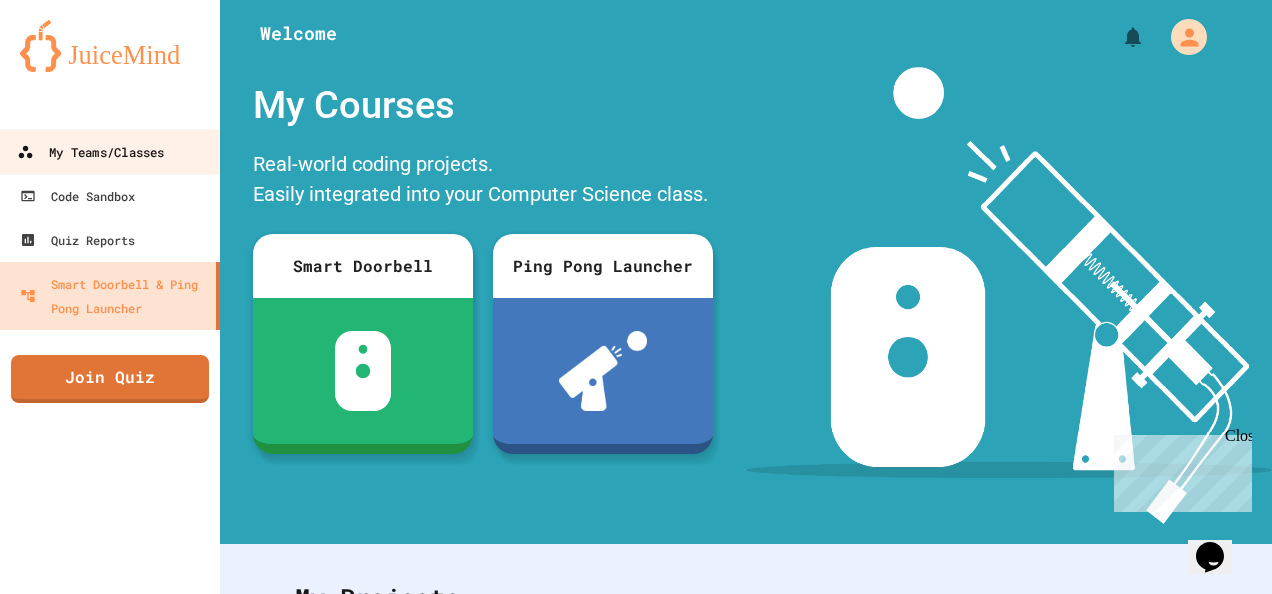 click on "My Teams/Classes" at bounding box center [110, 151] 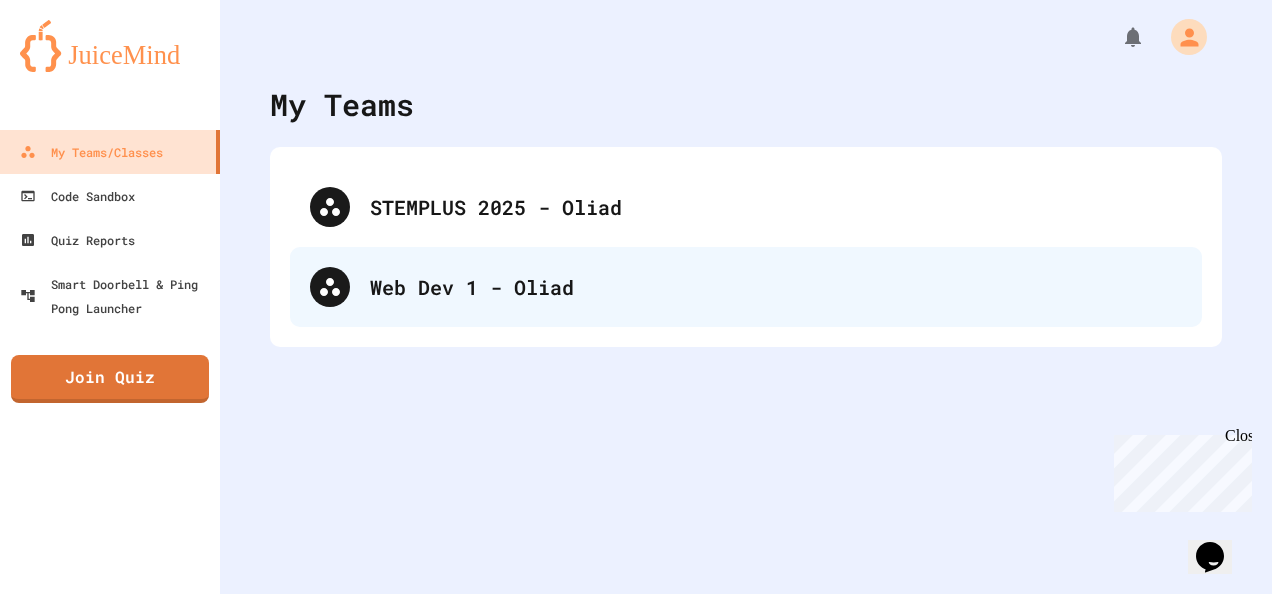 click on "Web Dev 1 - Oliad" at bounding box center [776, 287] 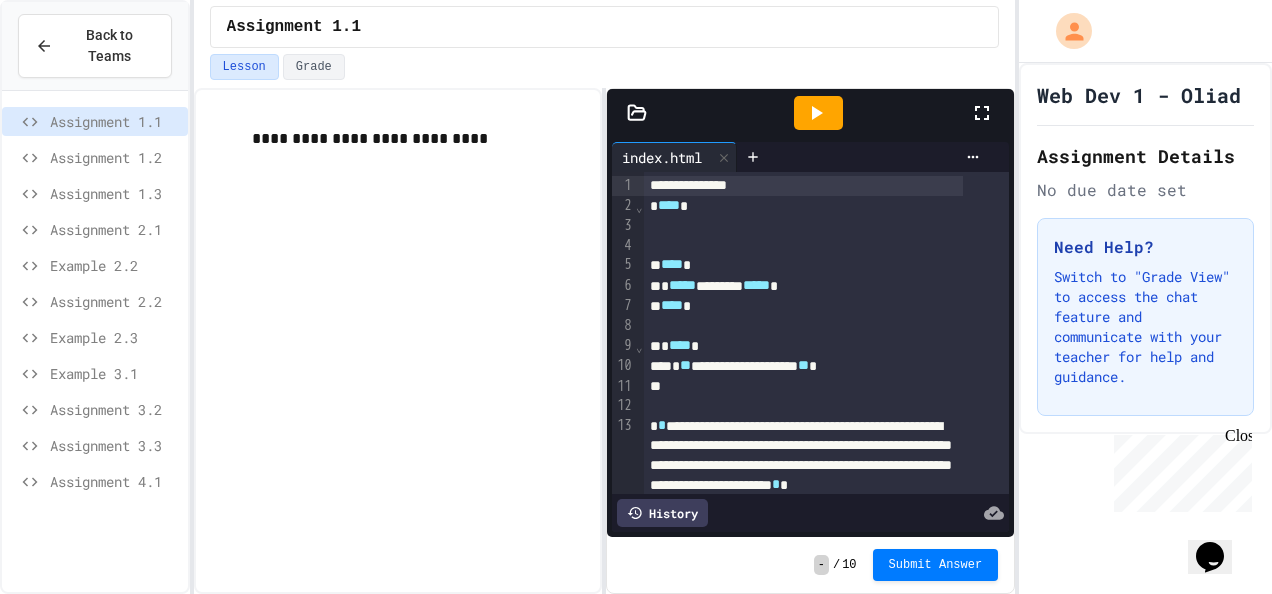 click on "Assignment 4.1" at bounding box center [115, 481] 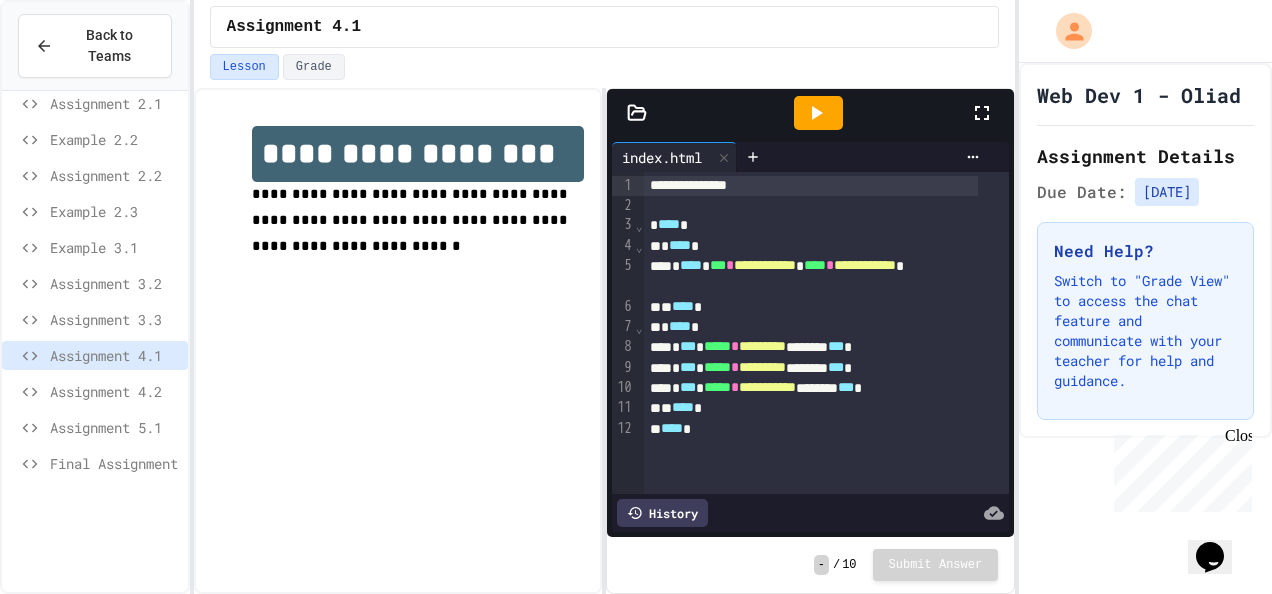 scroll, scrollTop: 1, scrollLeft: 0, axis: vertical 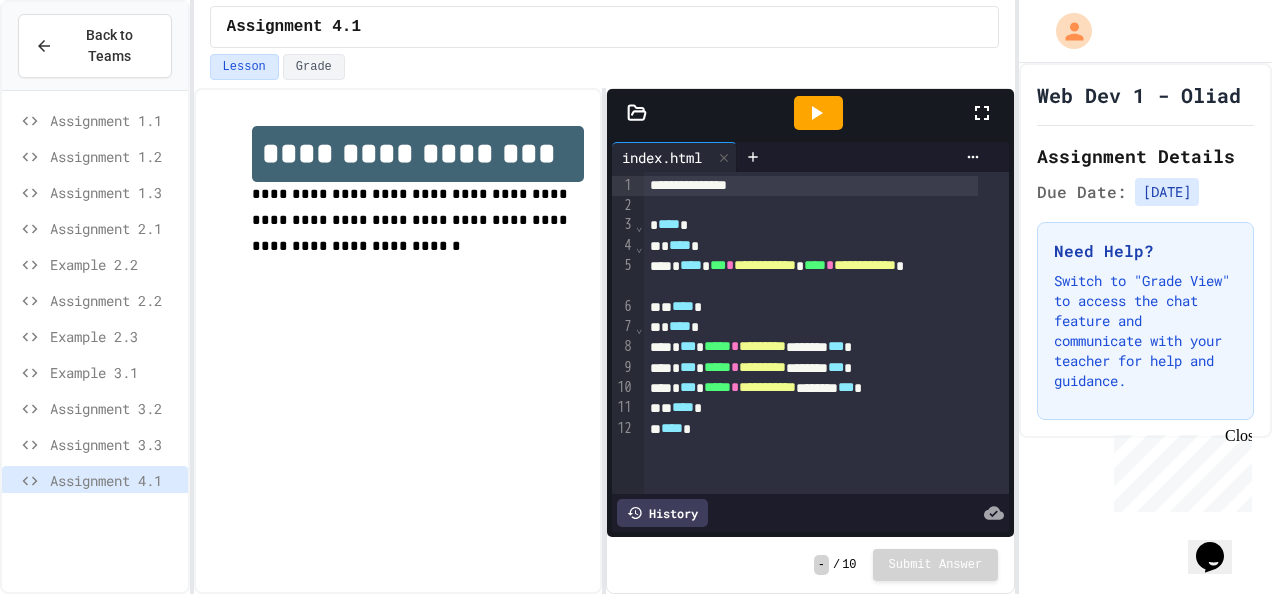 click on "Assignment 2.1" at bounding box center [115, 228] 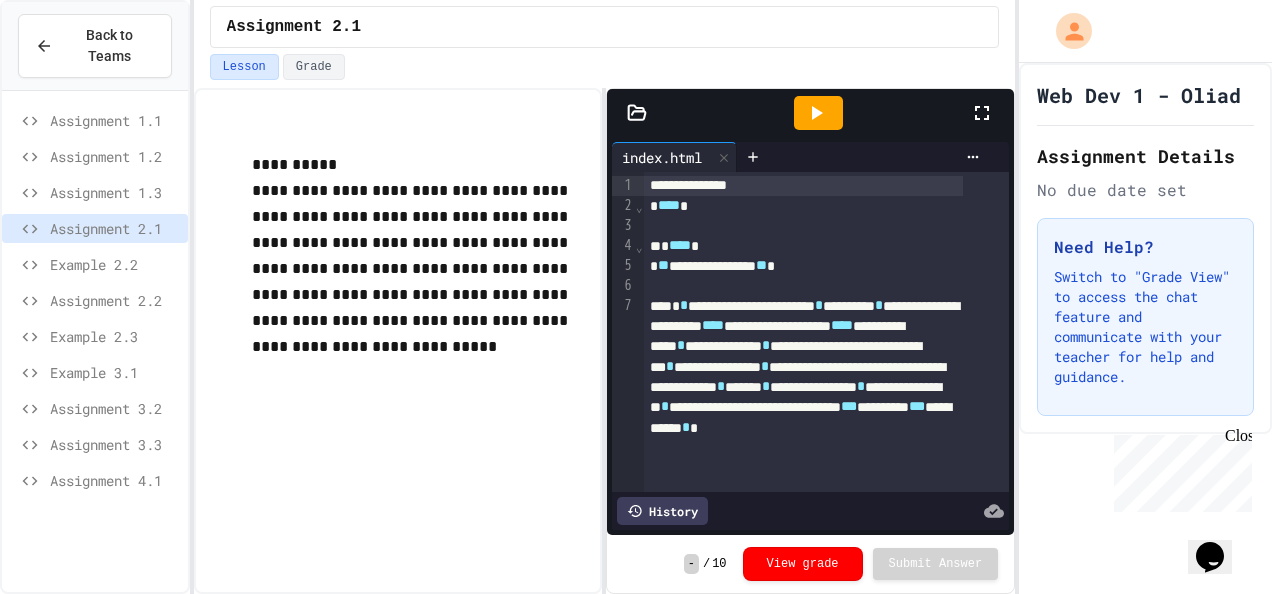 scroll, scrollTop: 126, scrollLeft: 0, axis: vertical 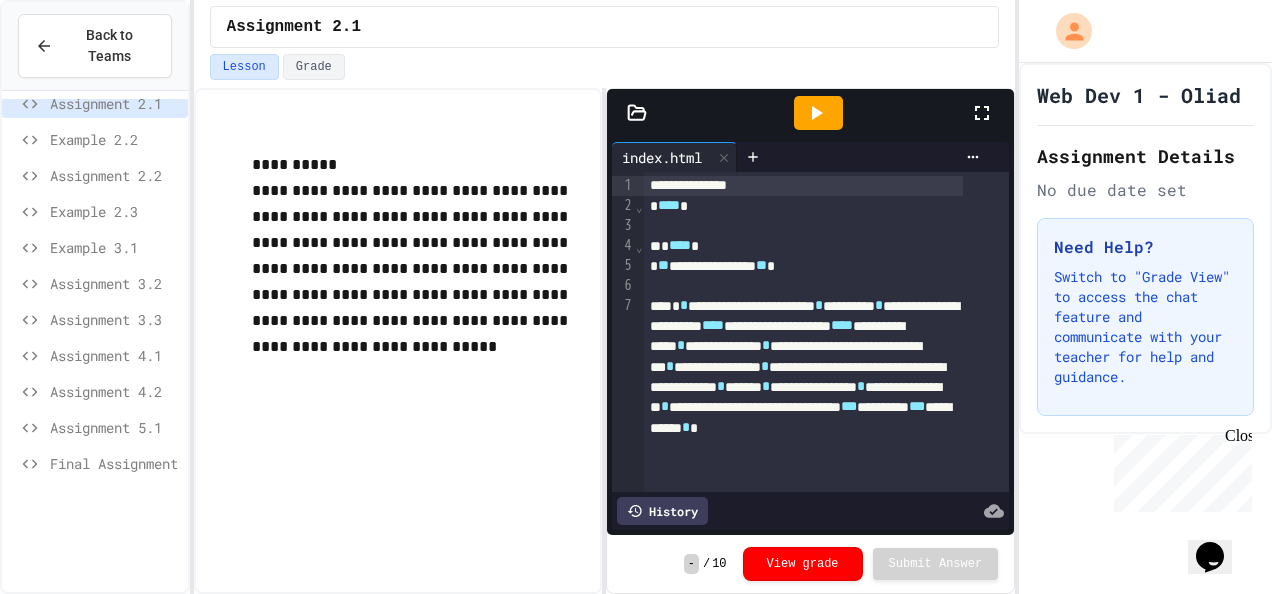 click on "Final Assignment" at bounding box center (115, 463) 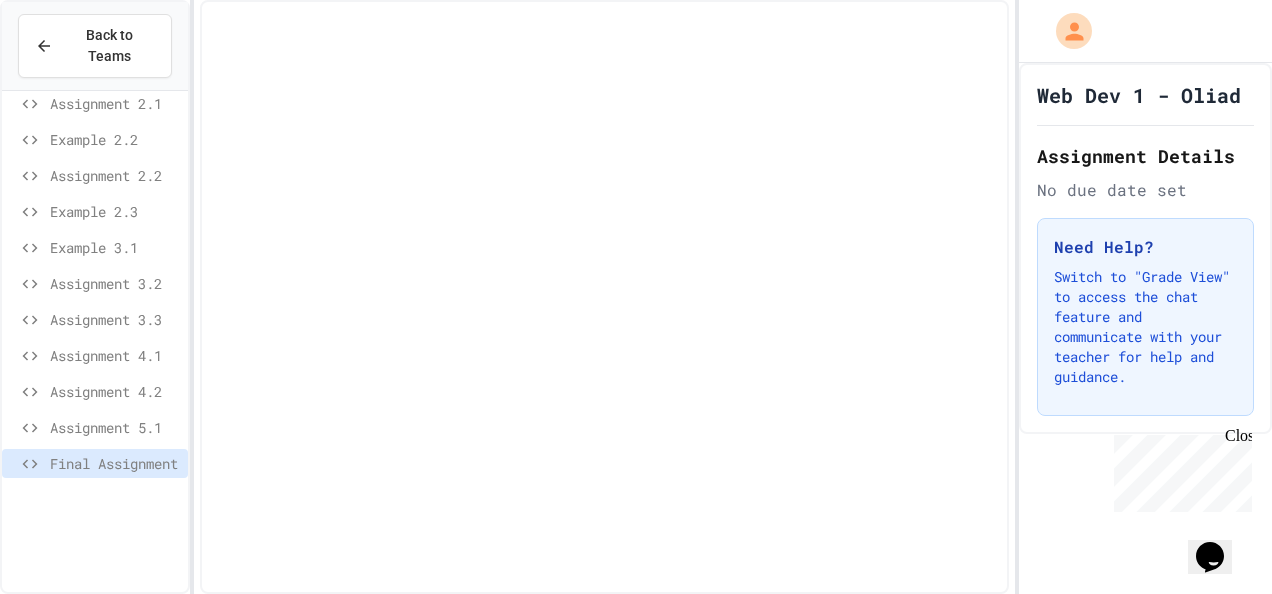 scroll, scrollTop: 110, scrollLeft: 0, axis: vertical 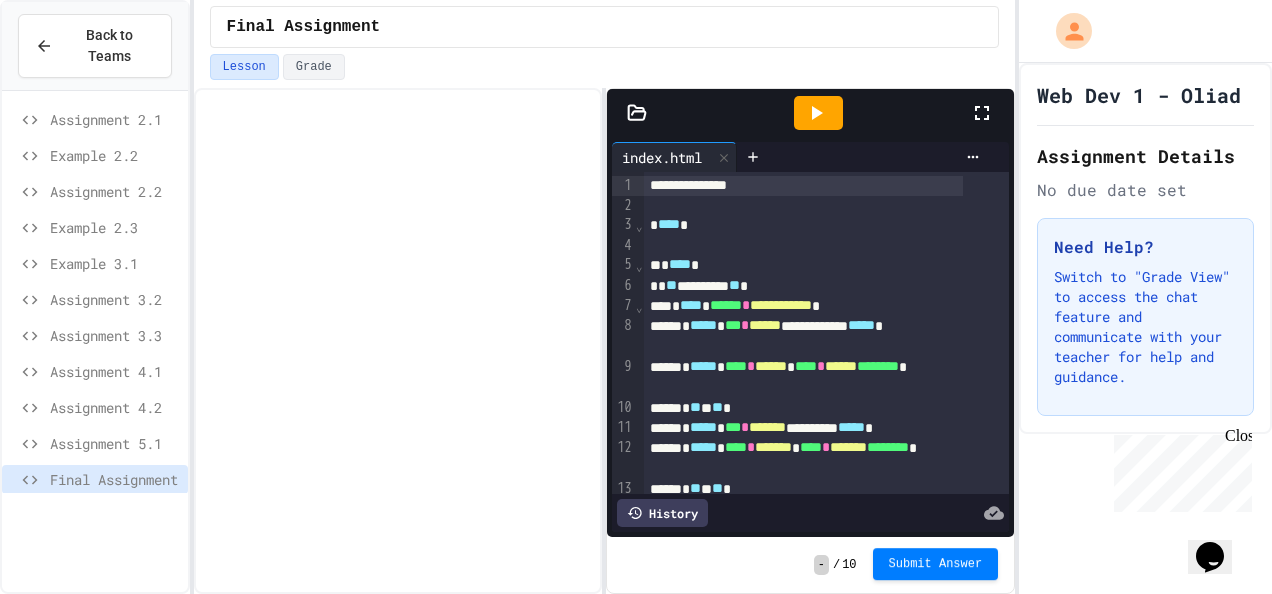 click on "Submit Answer" at bounding box center [936, 564] 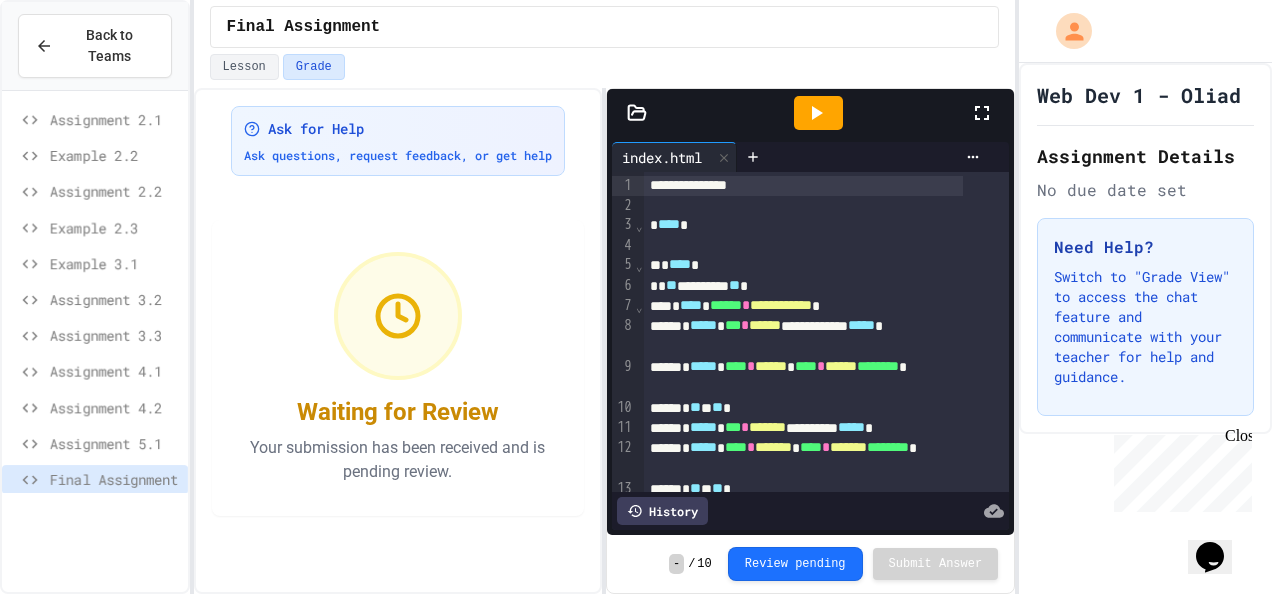 click on "Assignment 5.1" at bounding box center (95, 443) 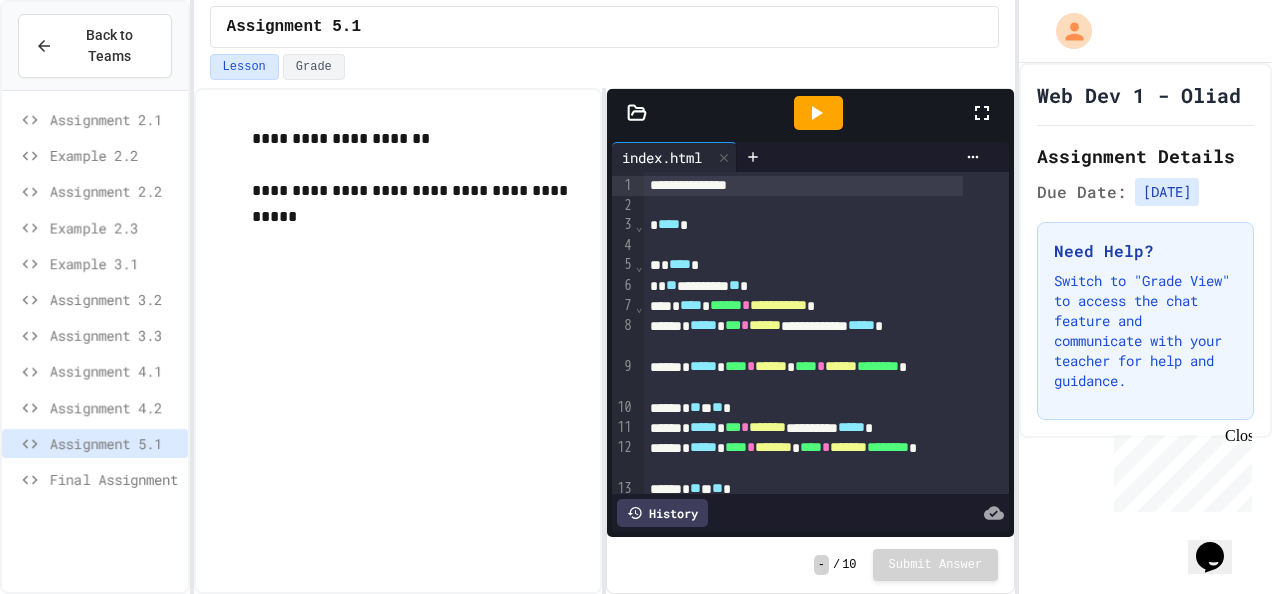 click on "Final Assignment" at bounding box center [115, 479] 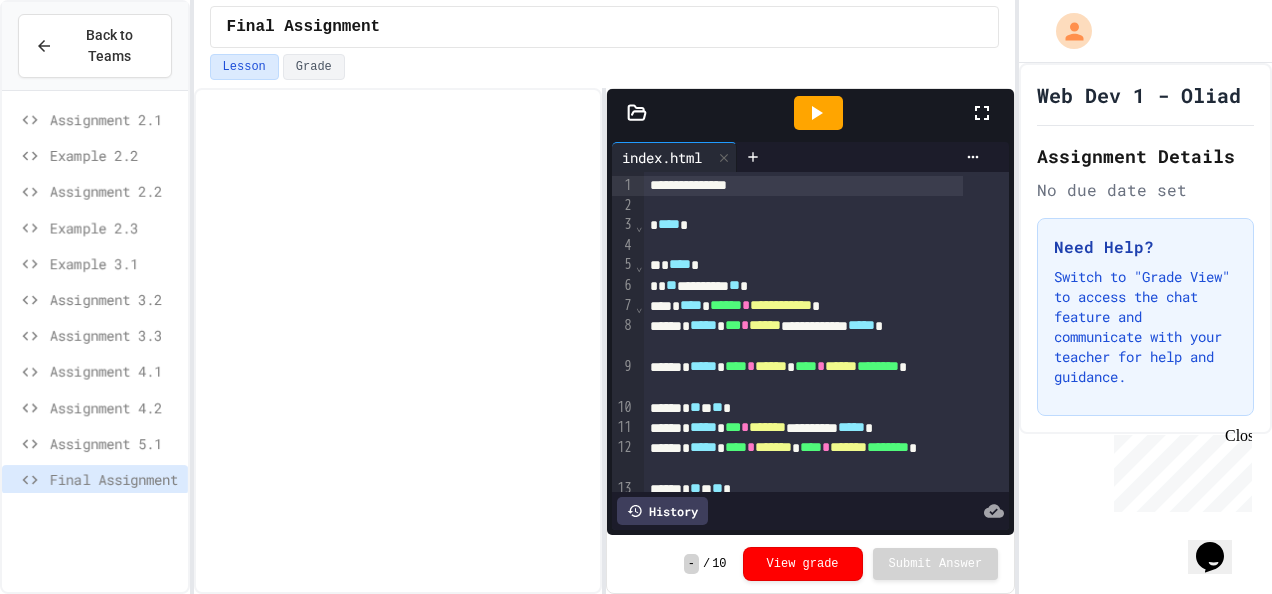 click on "Final Assignment" at bounding box center [605, 27] 